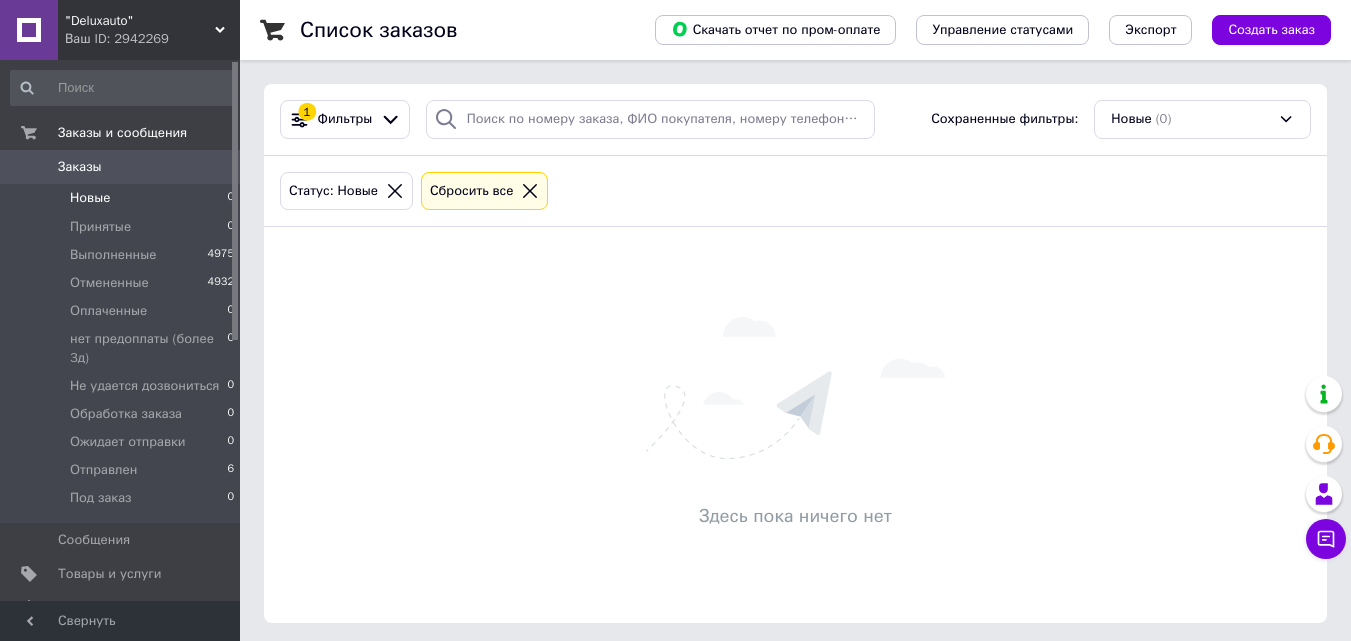 scroll, scrollTop: 0, scrollLeft: 0, axis: both 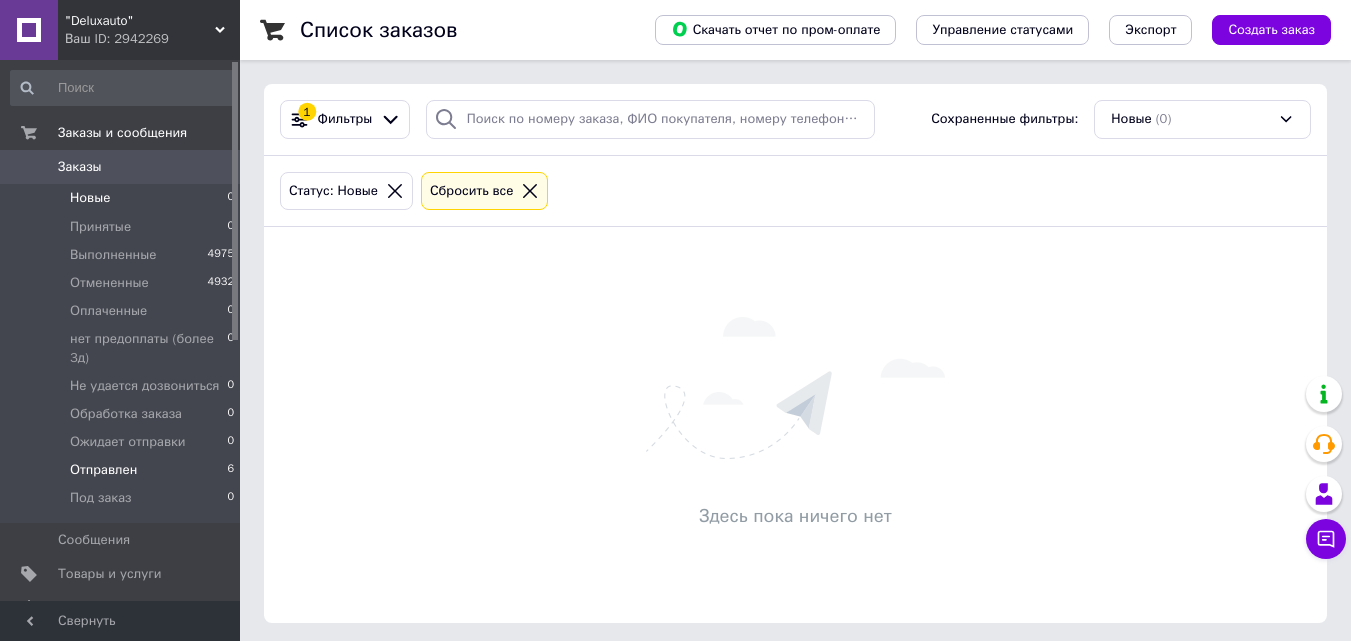 click on "6" at bounding box center [230, 470] 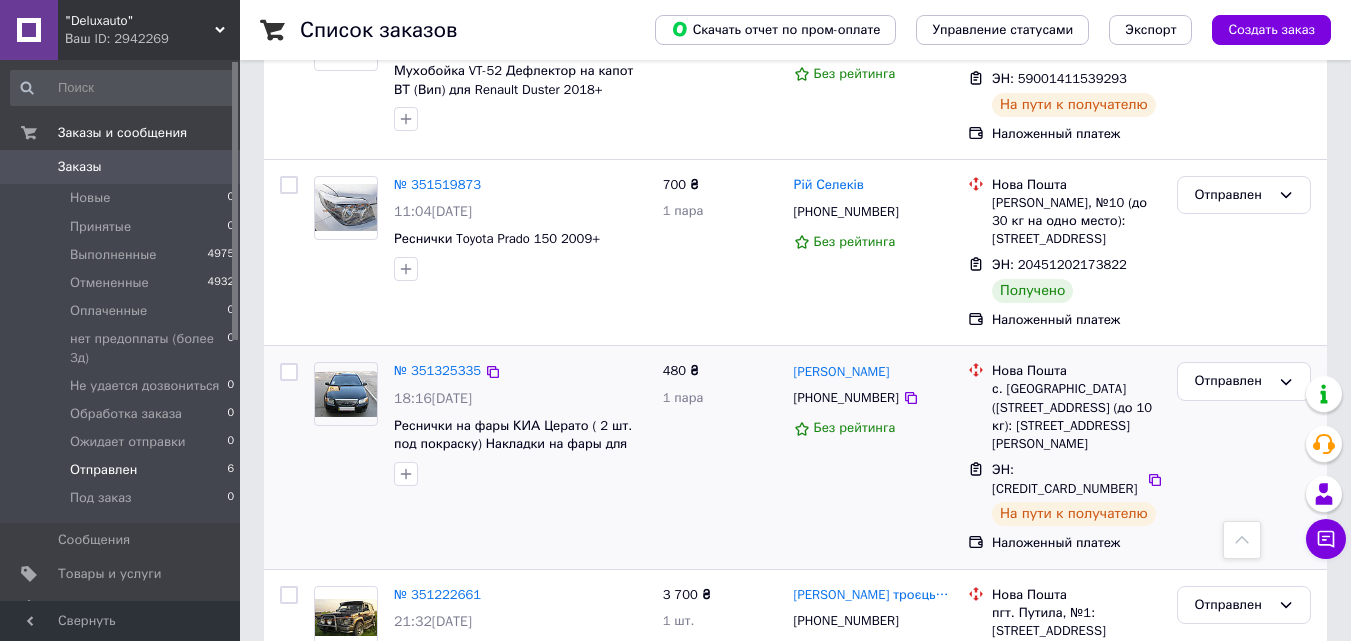 scroll, scrollTop: 652, scrollLeft: 0, axis: vertical 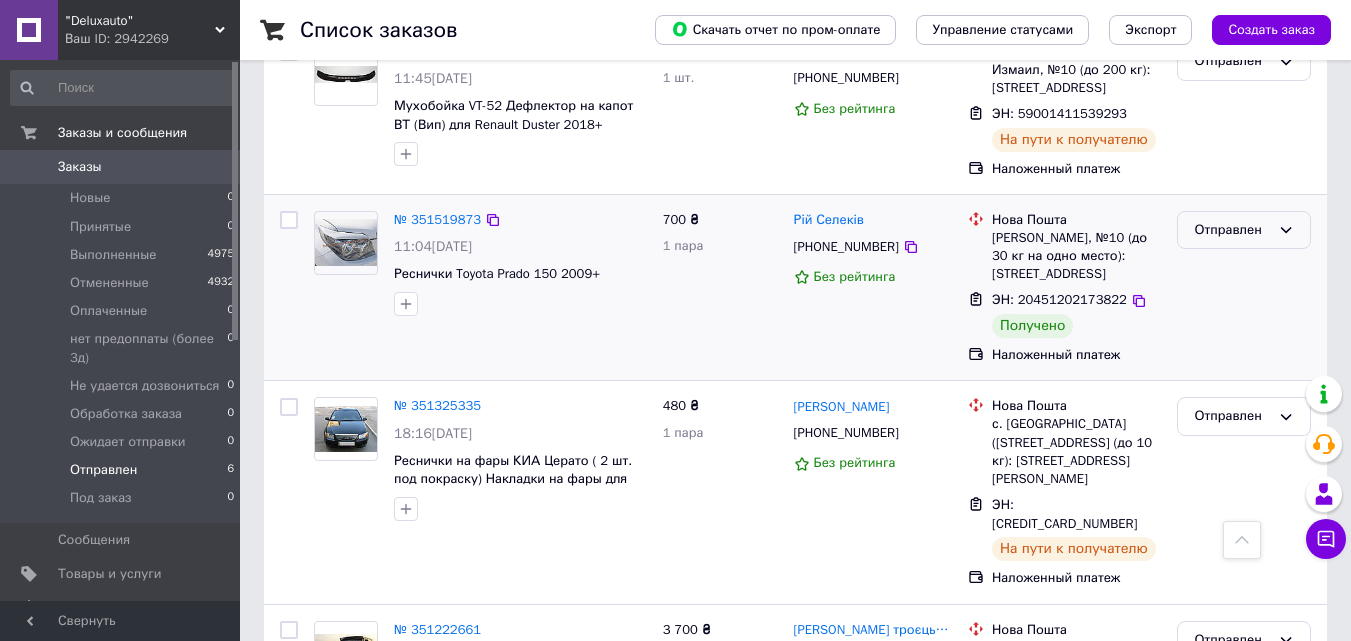 click on "Отправлен" at bounding box center [1232, 230] 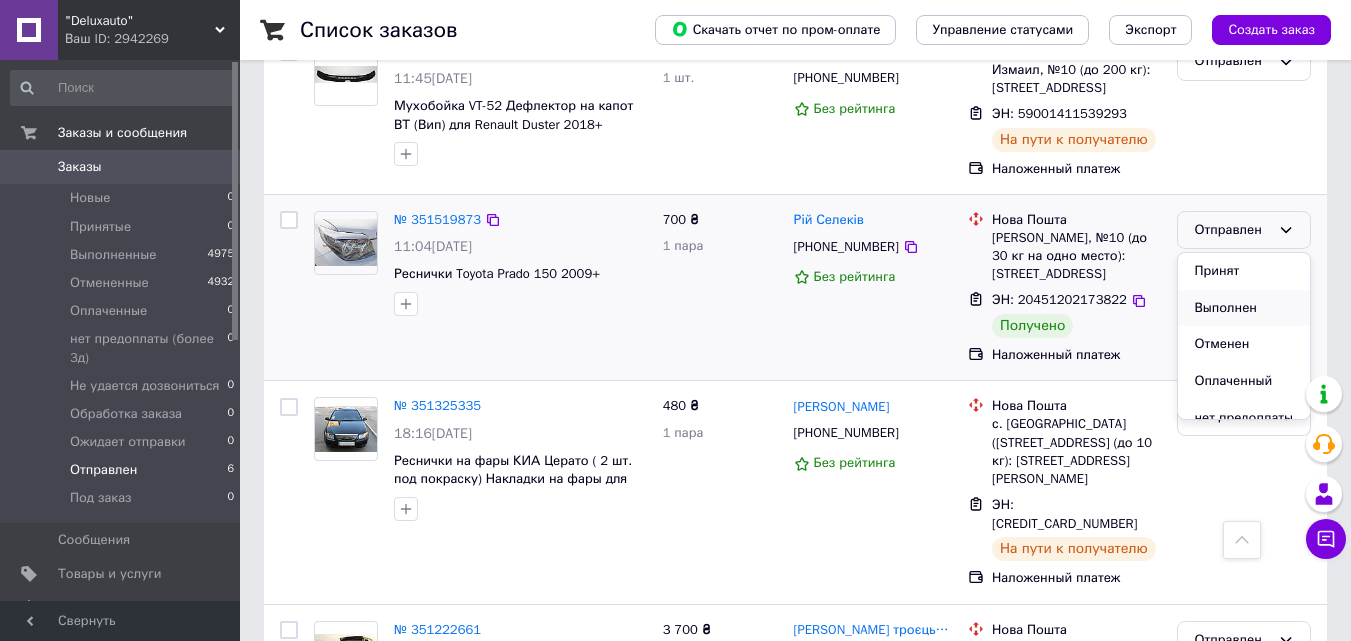 click on "Выполнен" at bounding box center [1244, 308] 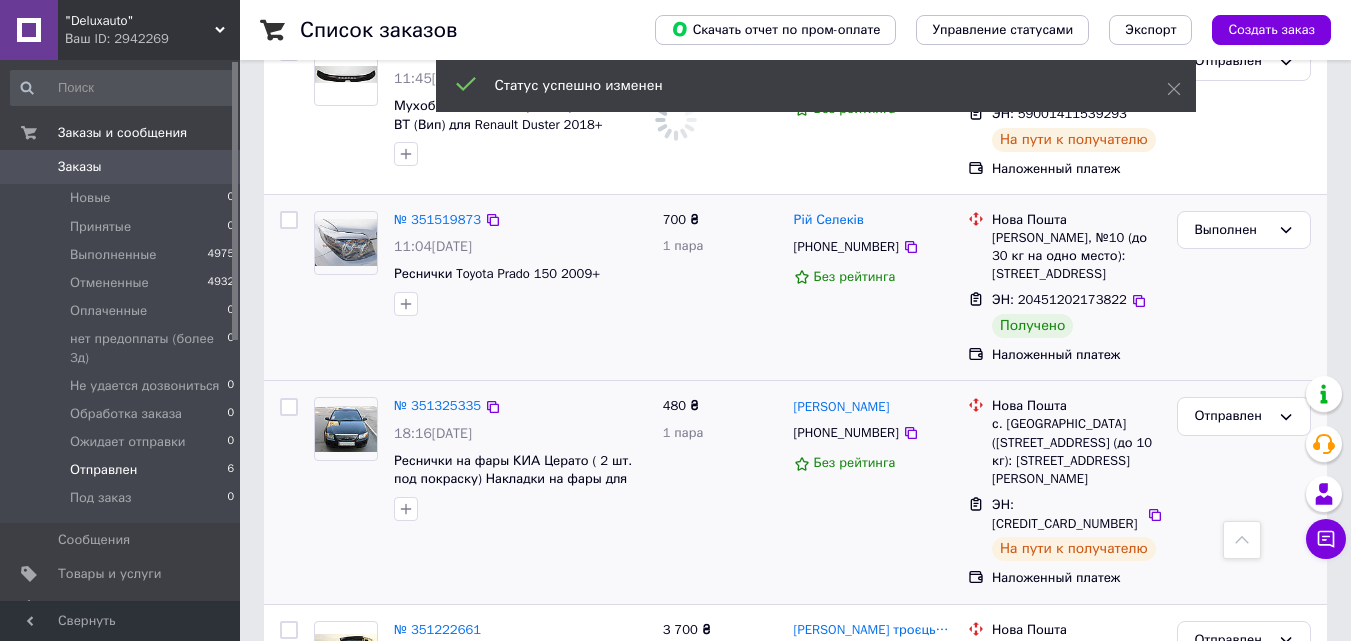 scroll, scrollTop: 752, scrollLeft: 0, axis: vertical 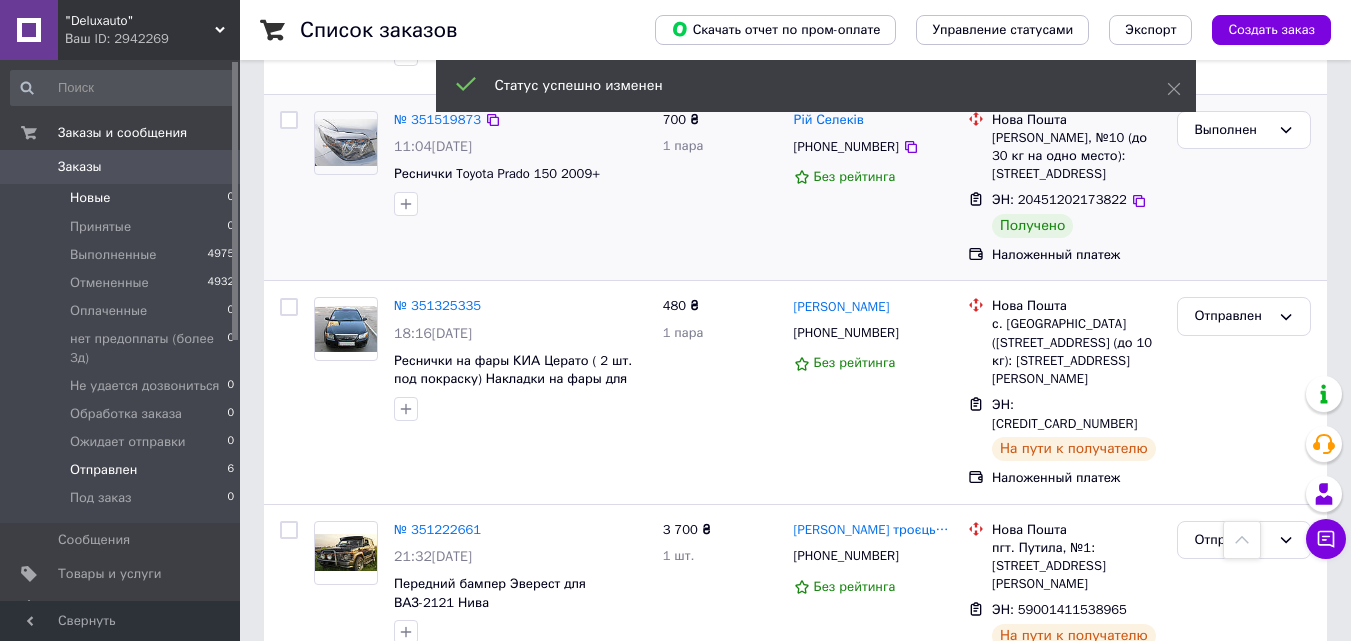 click on "Новые 0" at bounding box center (123, 198) 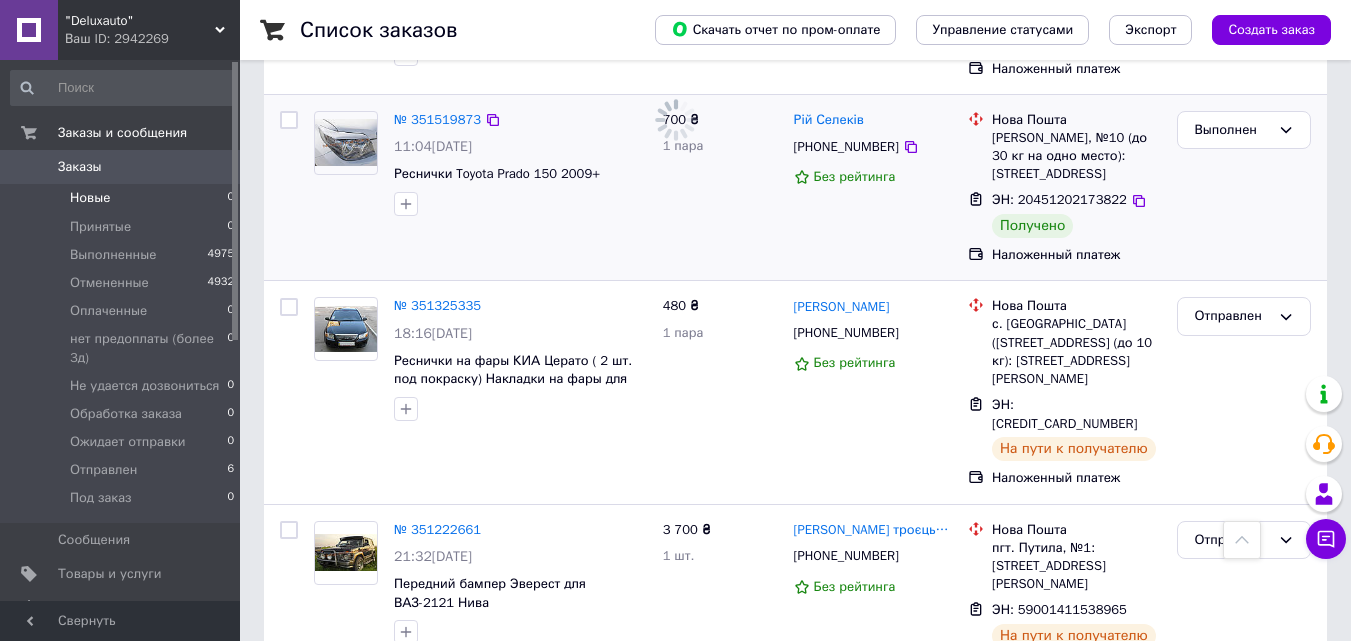 scroll, scrollTop: 0, scrollLeft: 0, axis: both 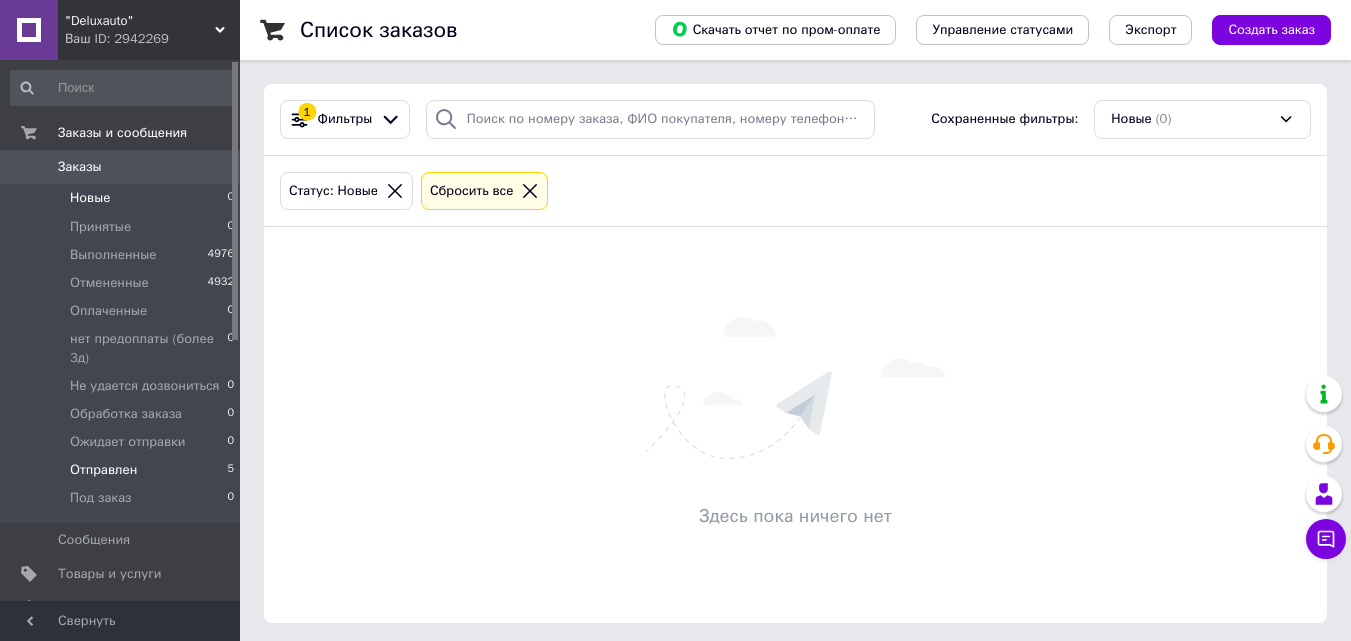 click on "Отправлен 5" at bounding box center [123, 470] 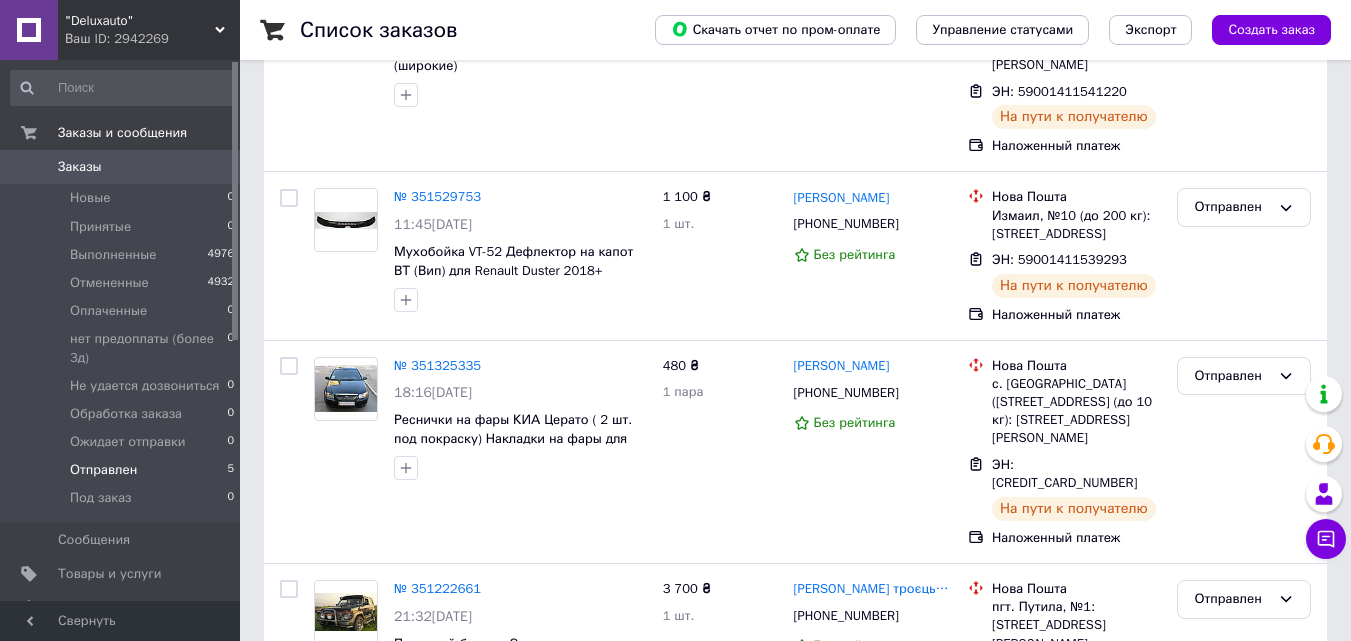 scroll, scrollTop: 565, scrollLeft: 0, axis: vertical 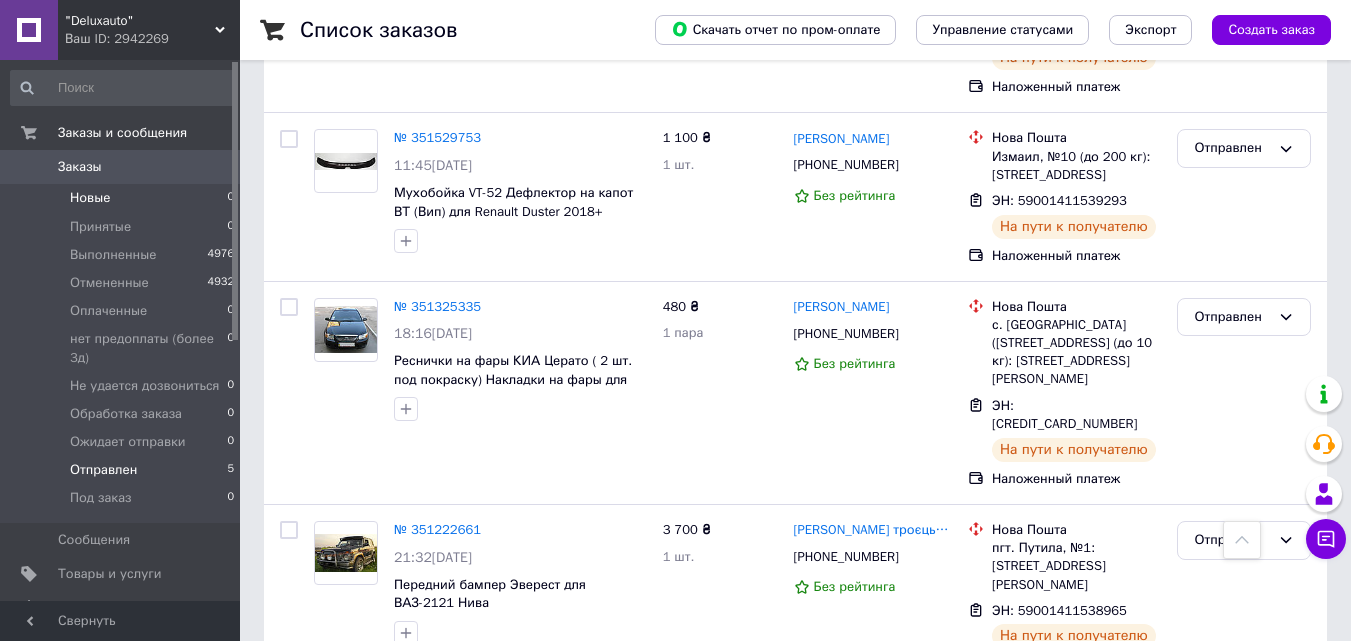 click on "Новые 0" at bounding box center [123, 198] 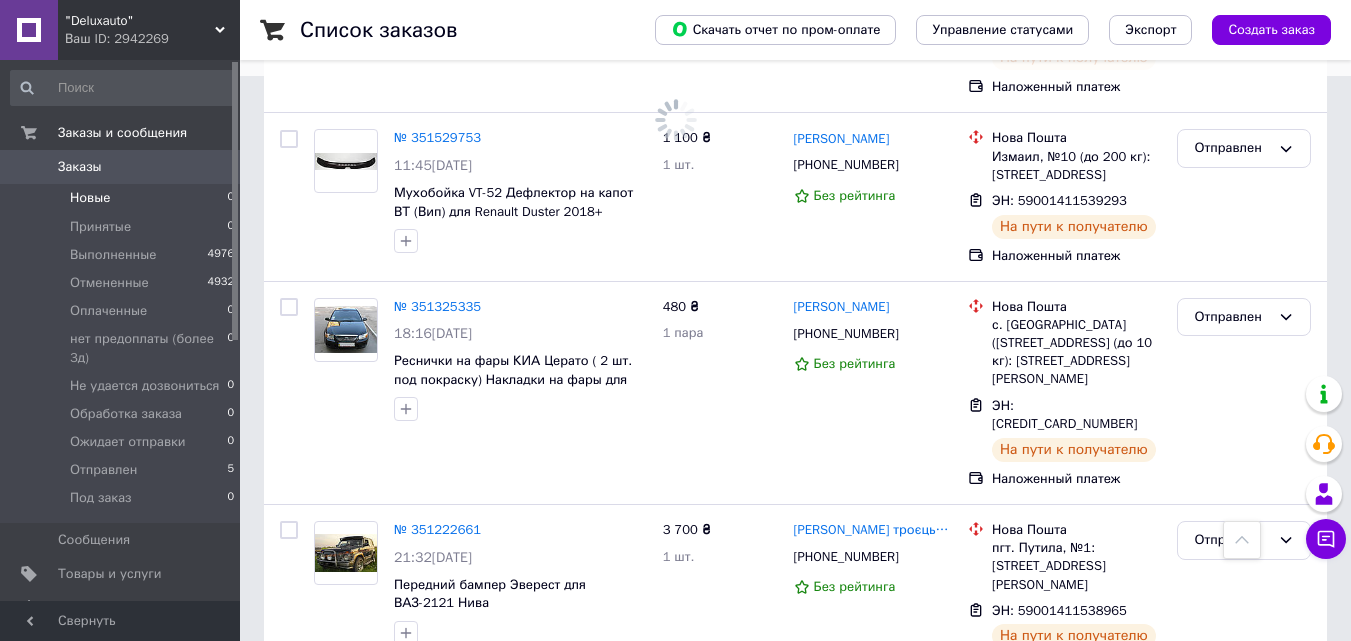 scroll, scrollTop: 0, scrollLeft: 0, axis: both 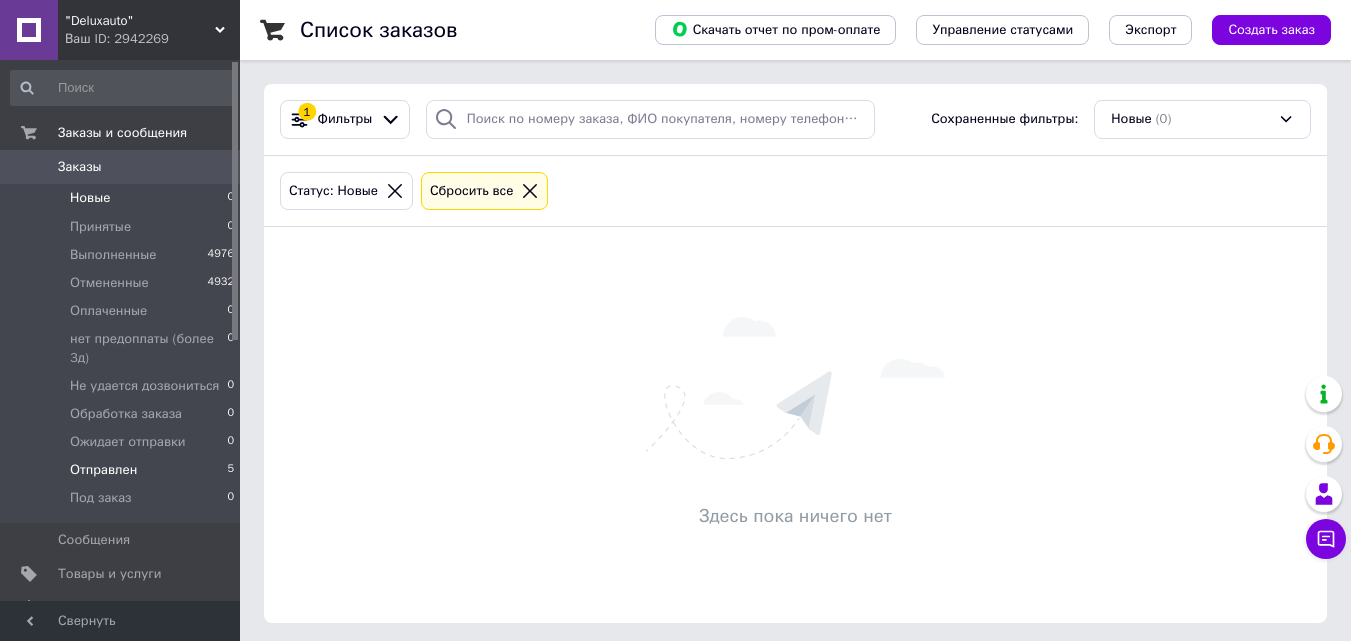 click on "Отправлен 5" at bounding box center (123, 470) 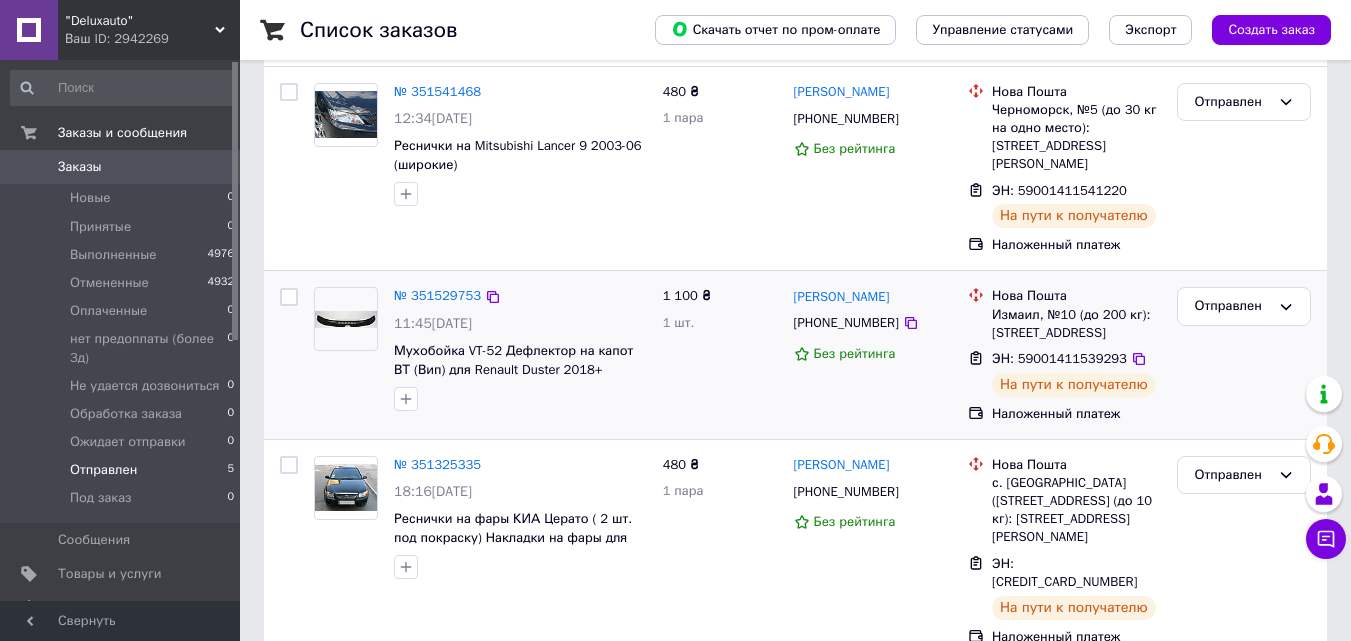 scroll, scrollTop: 565, scrollLeft: 0, axis: vertical 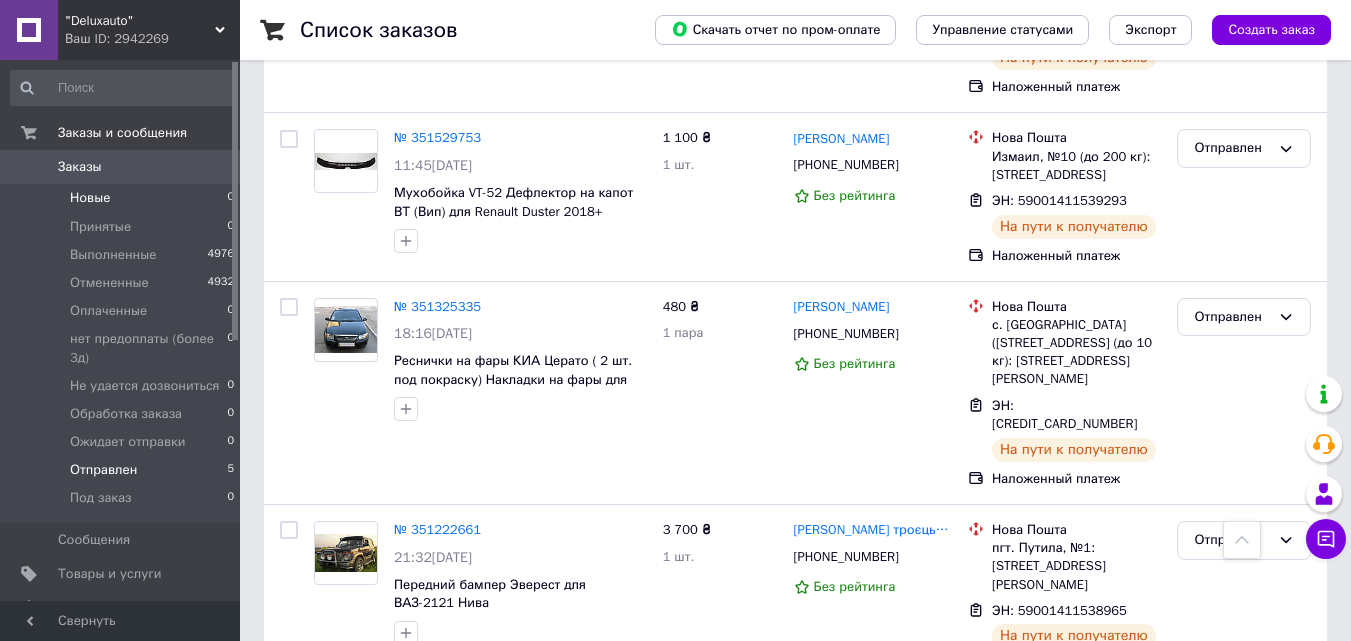 click on "Новые 0" at bounding box center (123, 198) 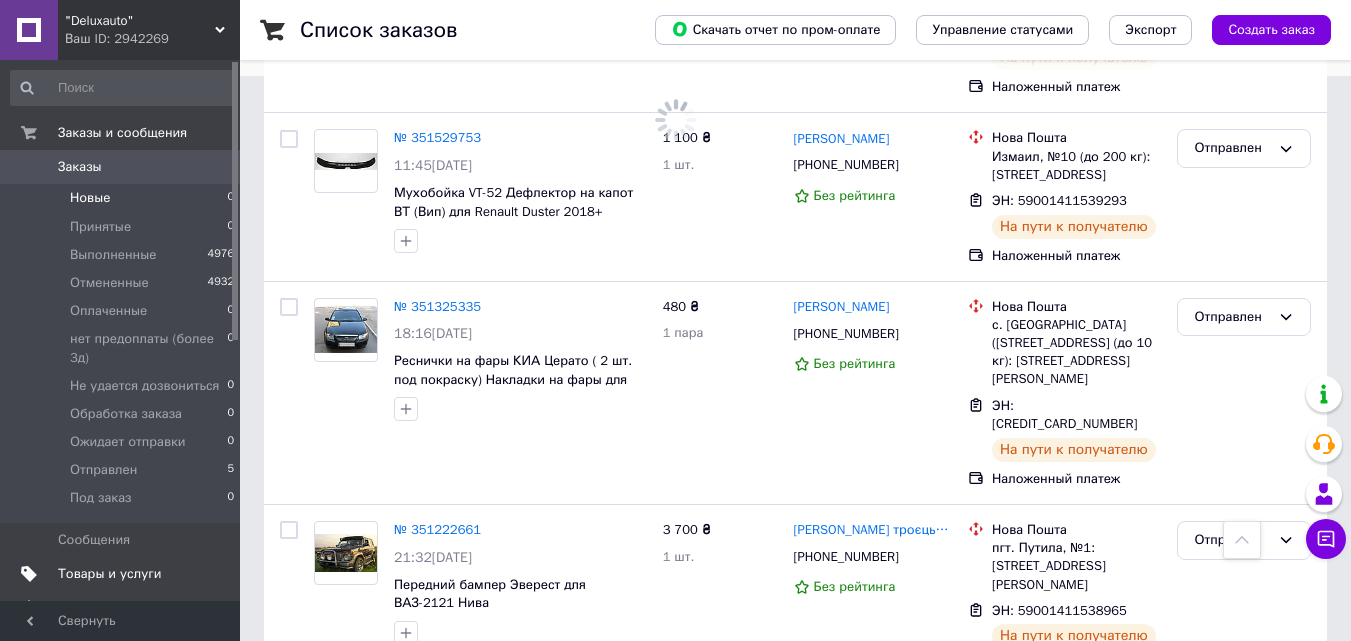 scroll, scrollTop: 0, scrollLeft: 0, axis: both 